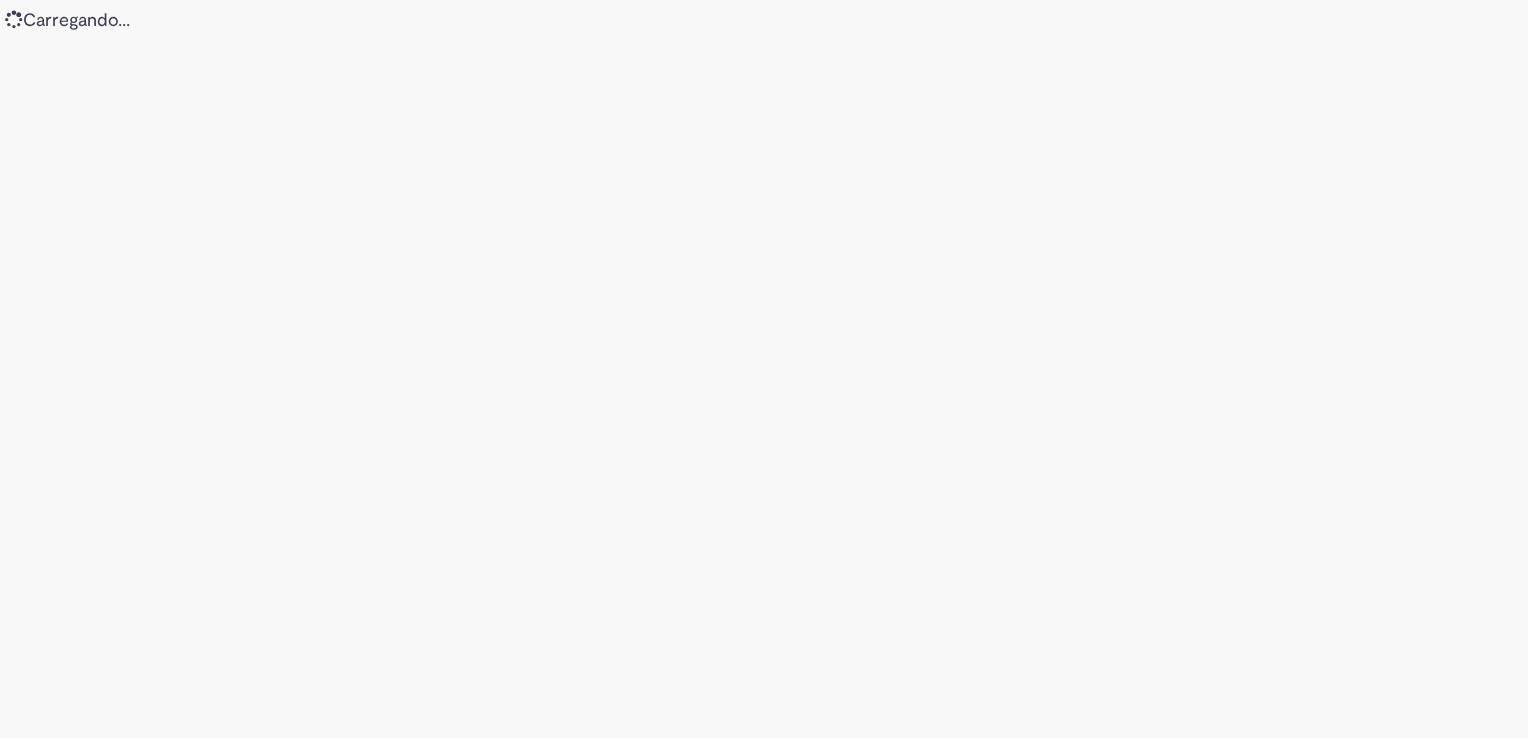 scroll, scrollTop: 0, scrollLeft: 0, axis: both 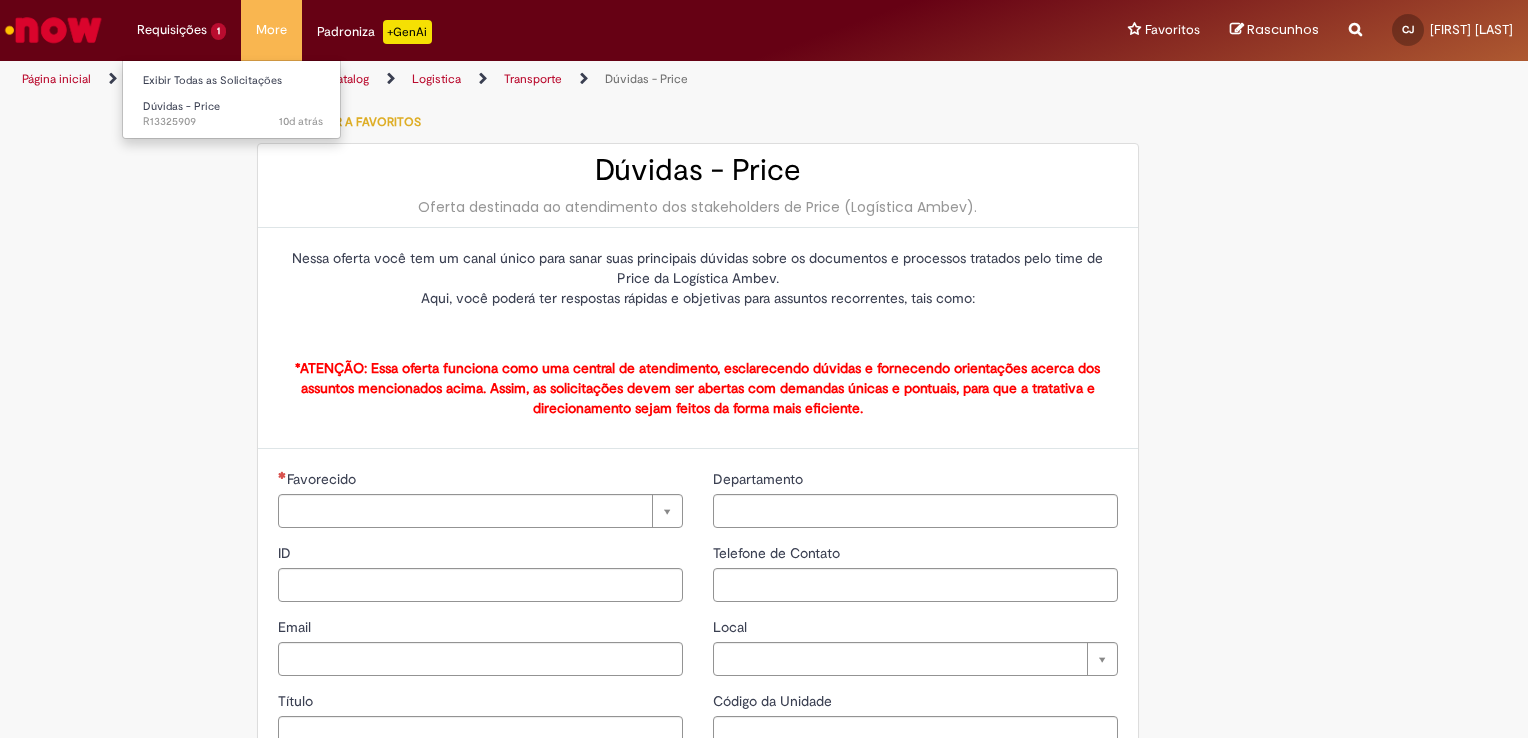 type on "**********" 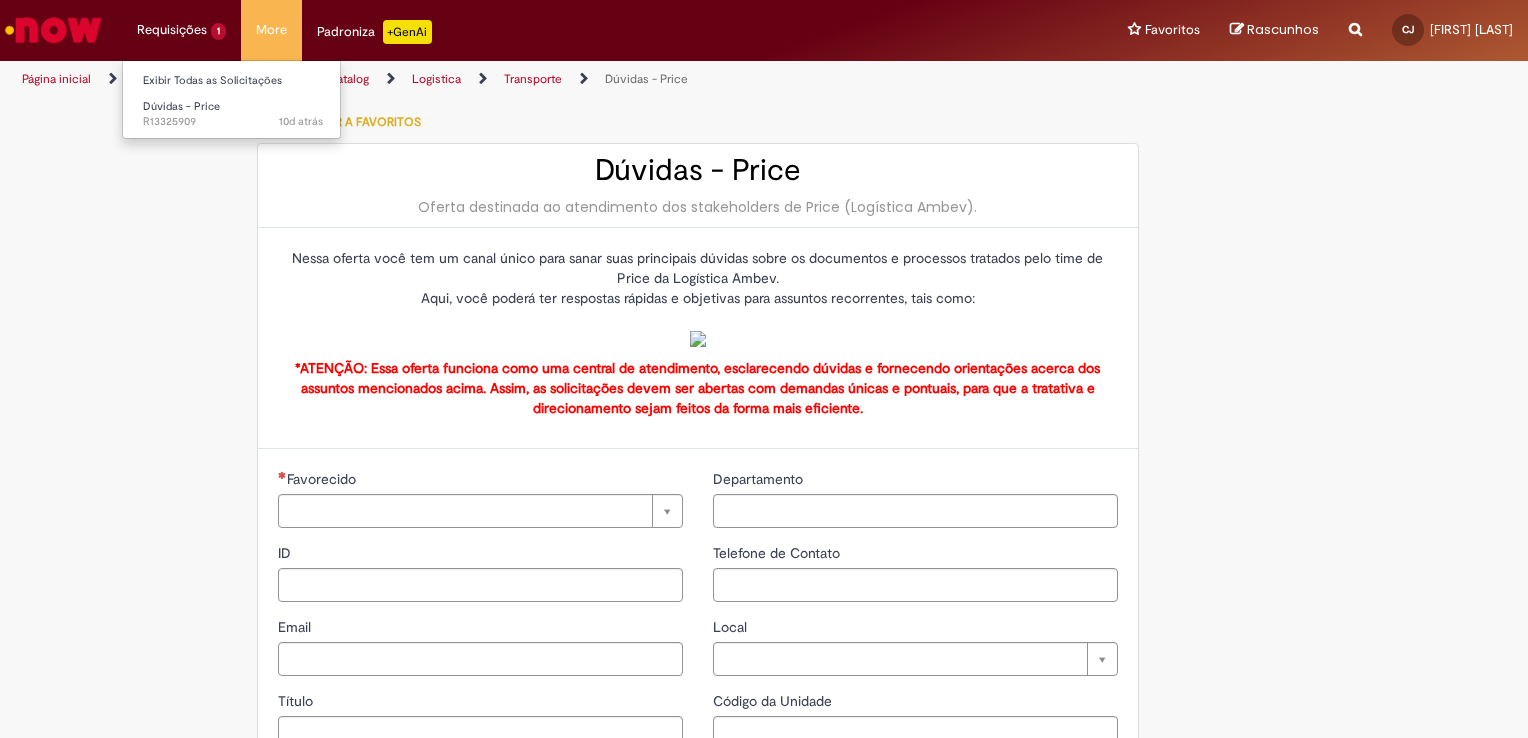 type on "**********" 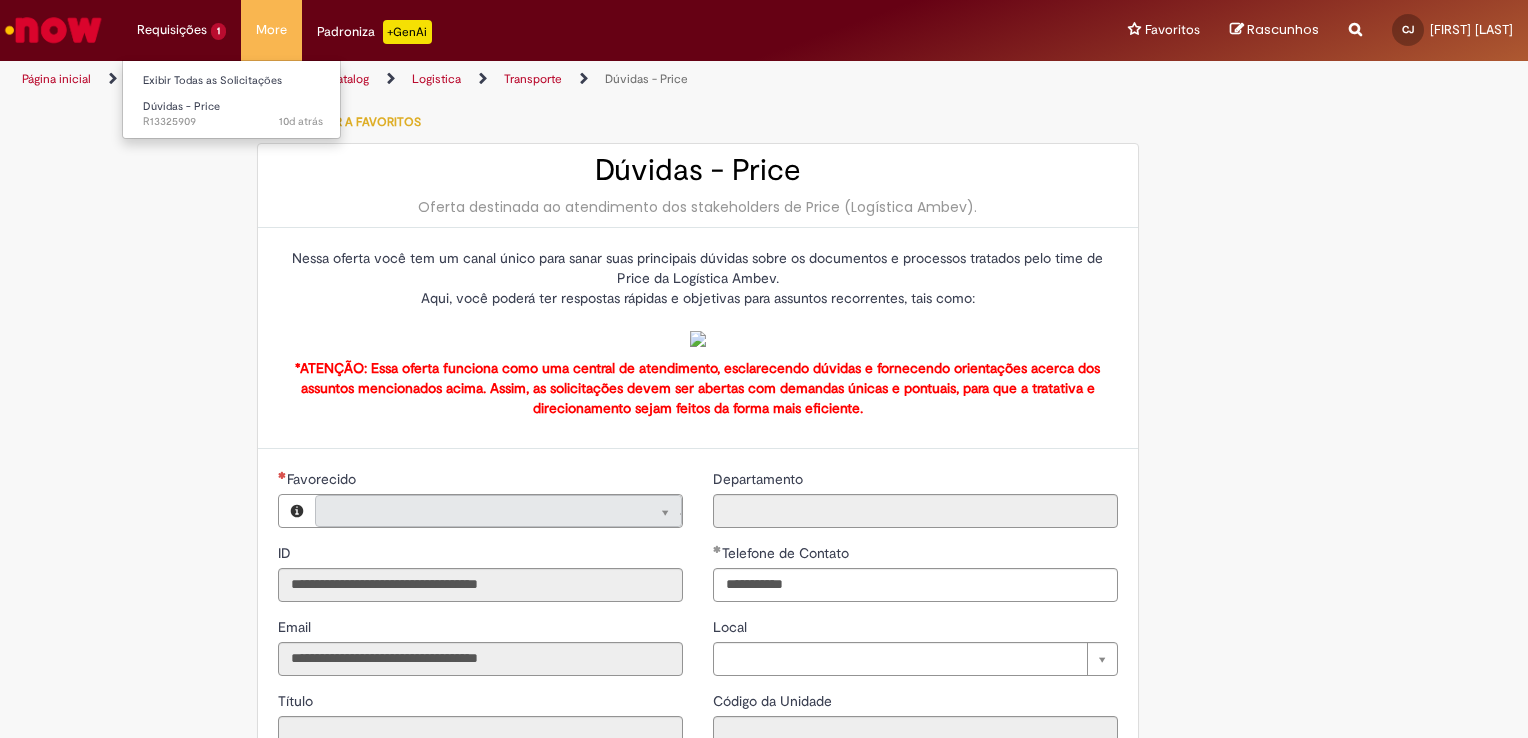 type on "**********" 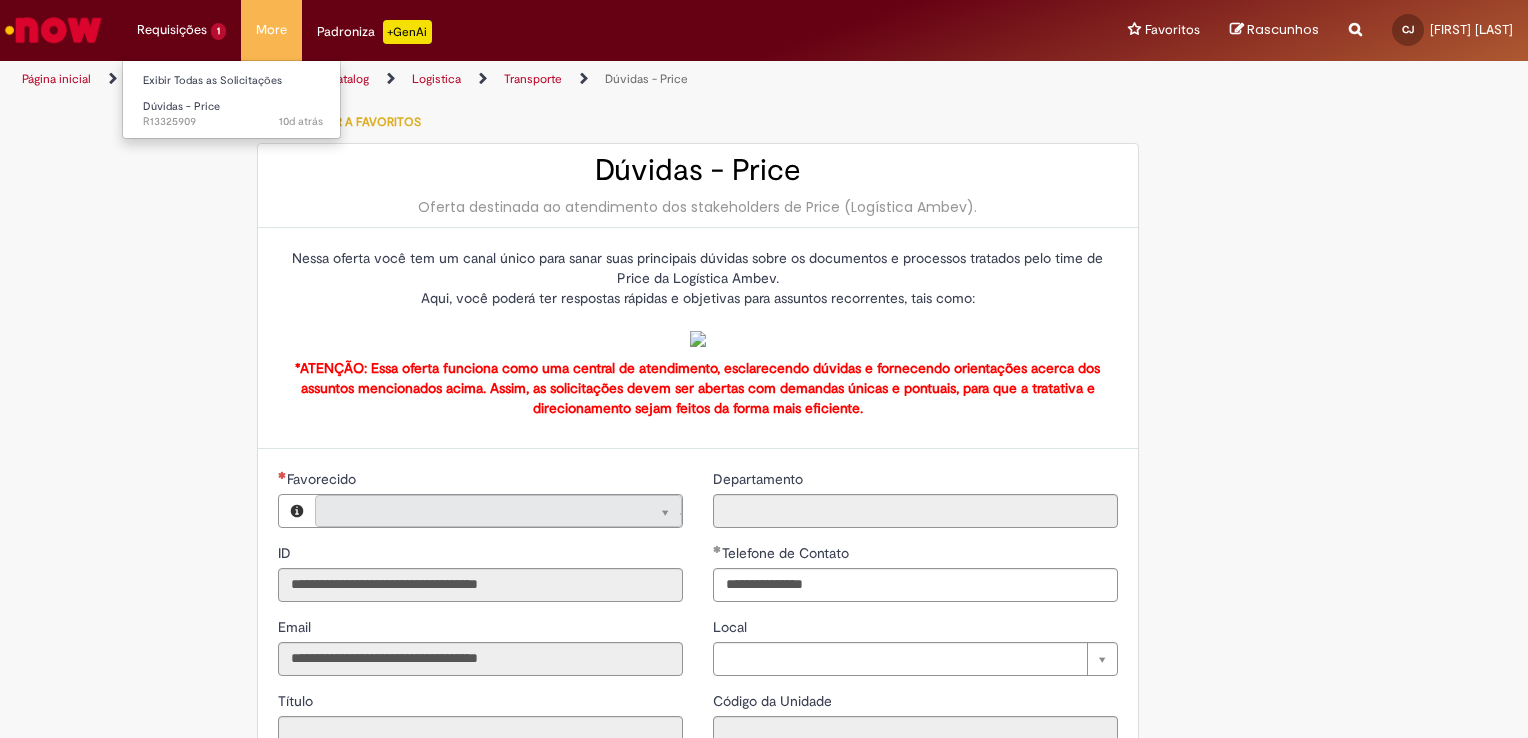 type on "**********" 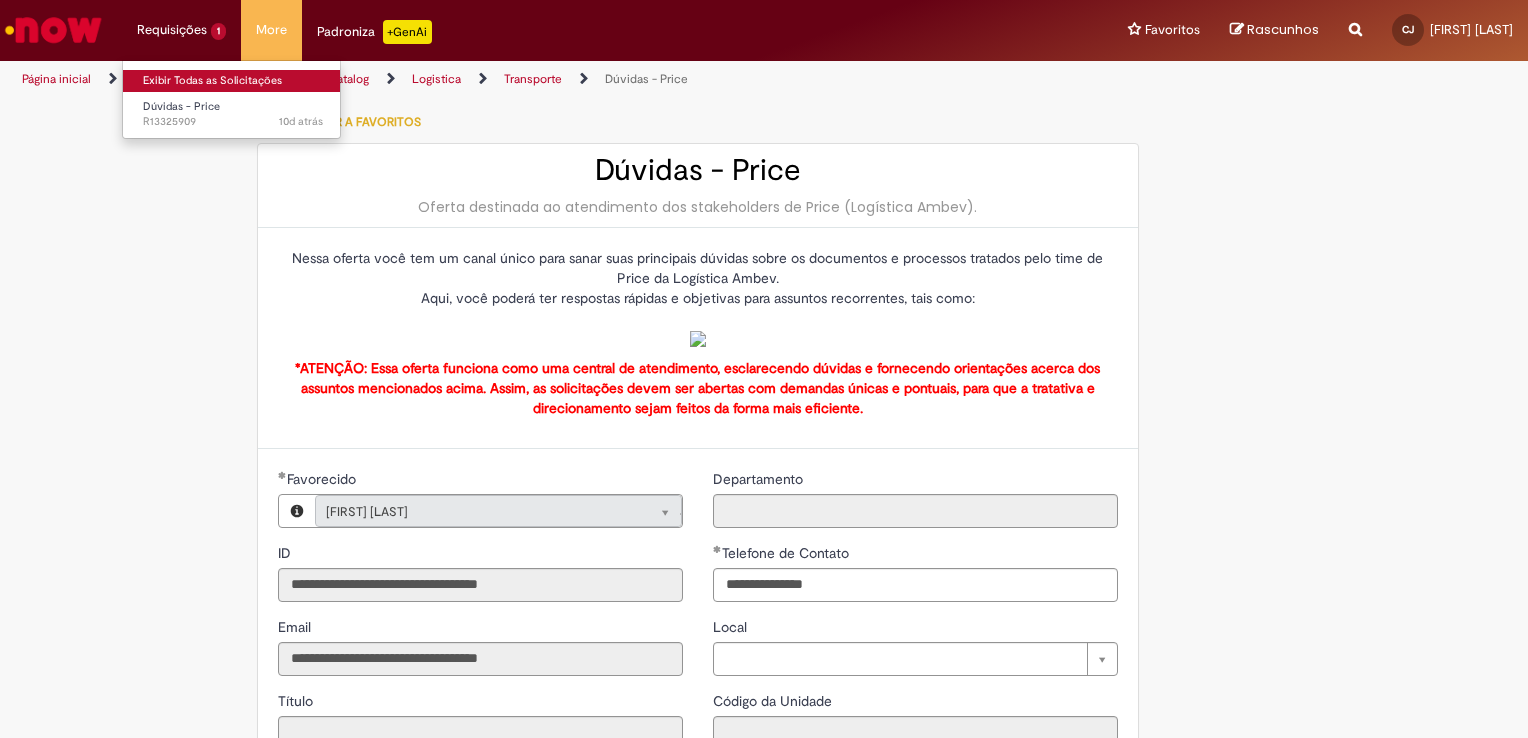 click on "Exibir Todas as Solicitações" at bounding box center (233, 81) 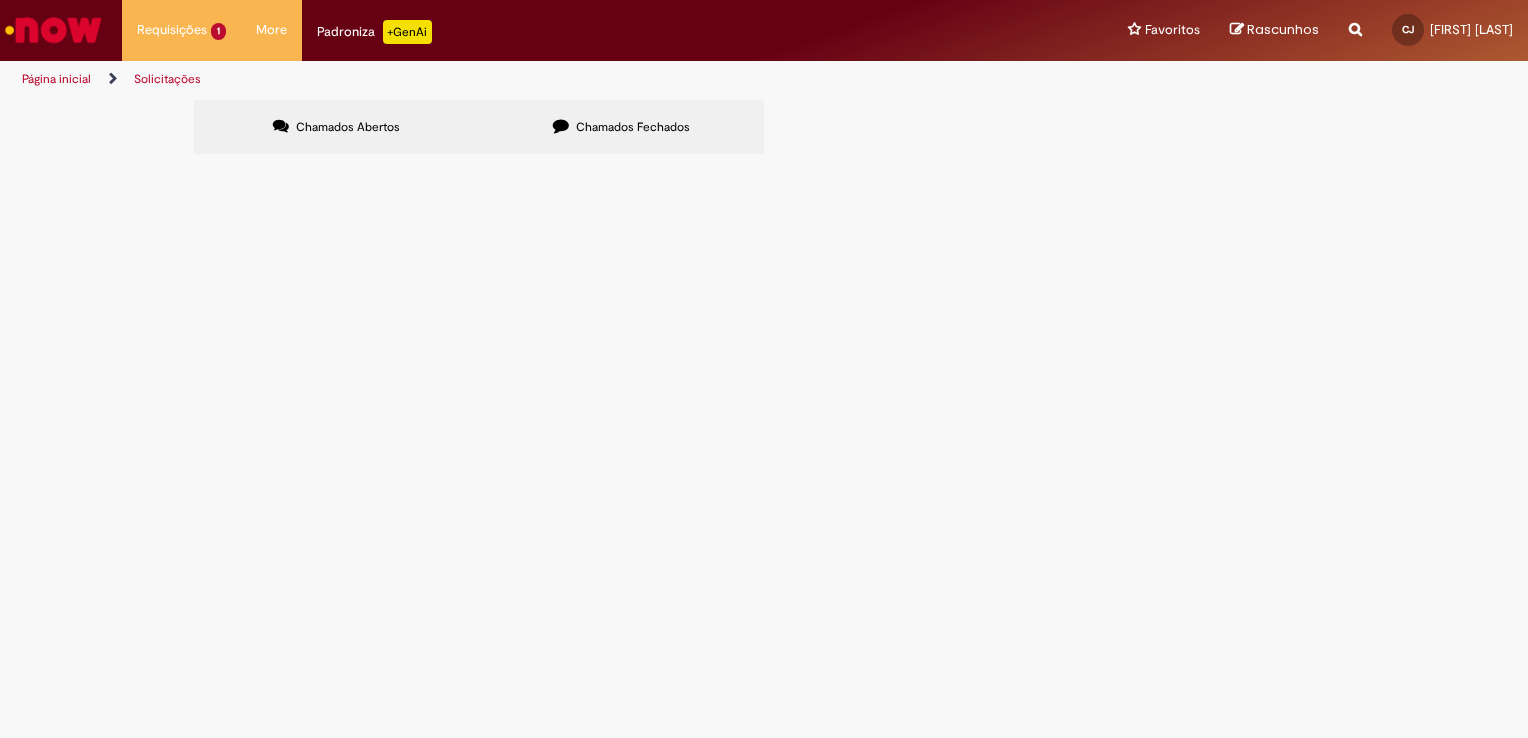 click on "Em Tratamento" at bounding box center (0, 0) 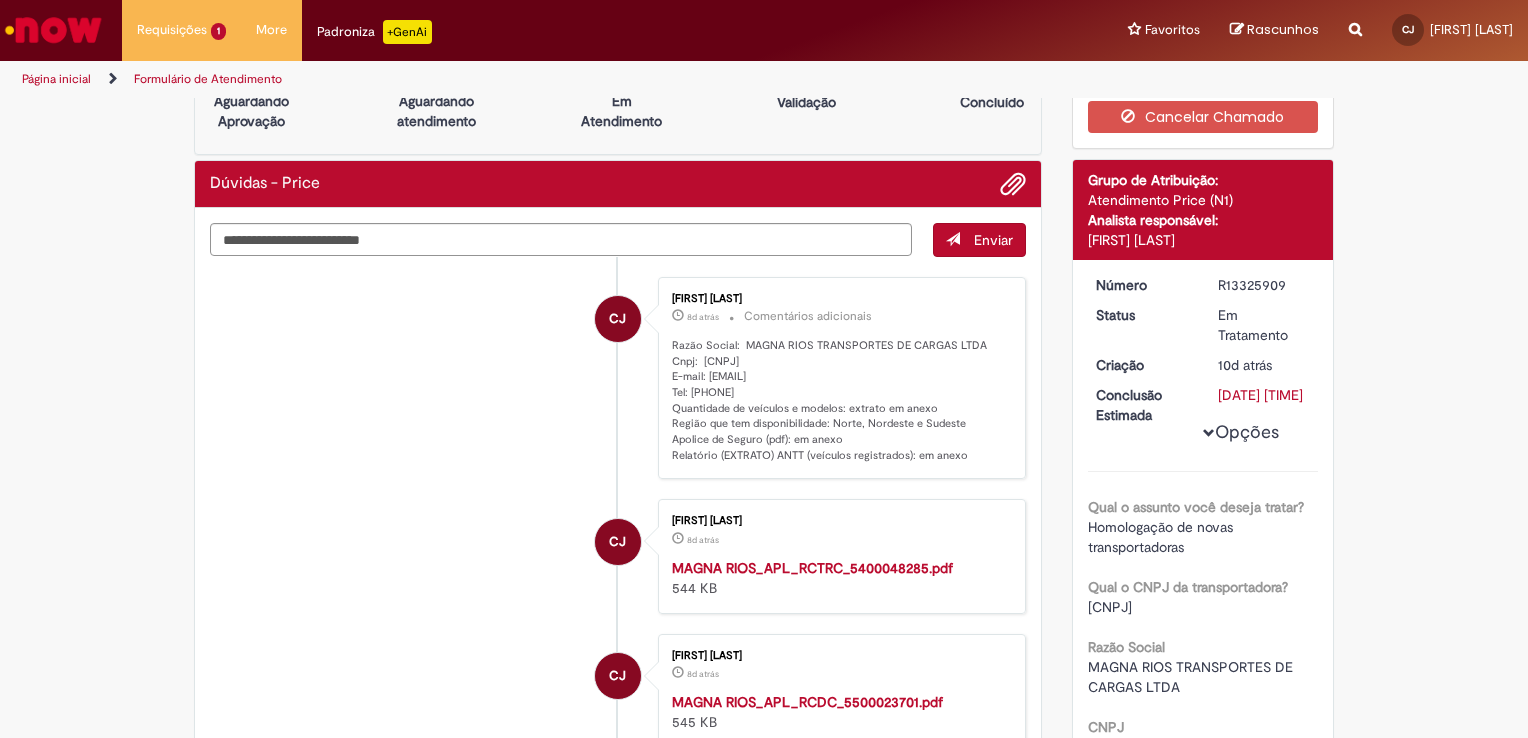 scroll, scrollTop: 100, scrollLeft: 0, axis: vertical 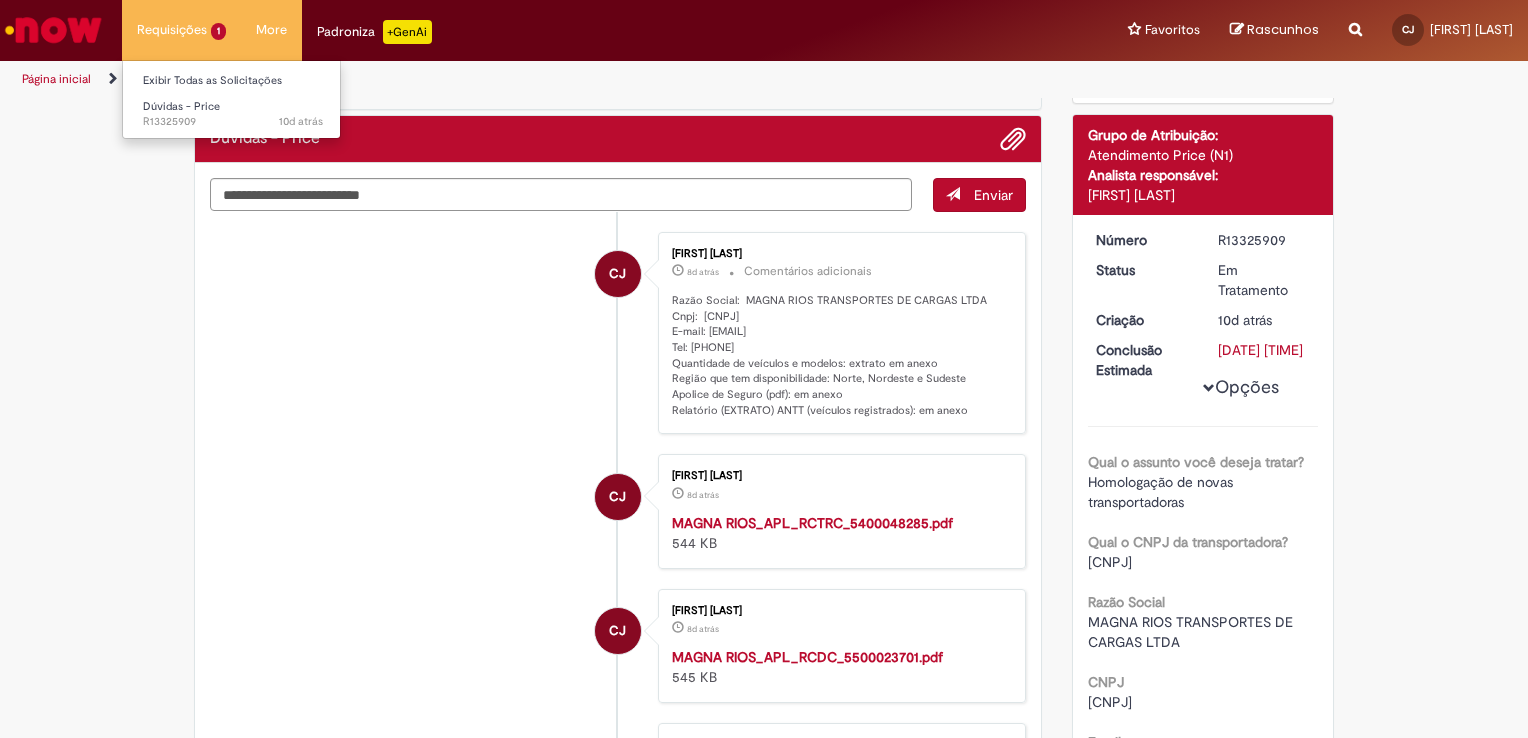 click on "Requisições   1
Exibir Todas as Solicitações
Dúvidas - Price
10d atrás 10 dias atrás  R13325909" at bounding box center [181, 30] 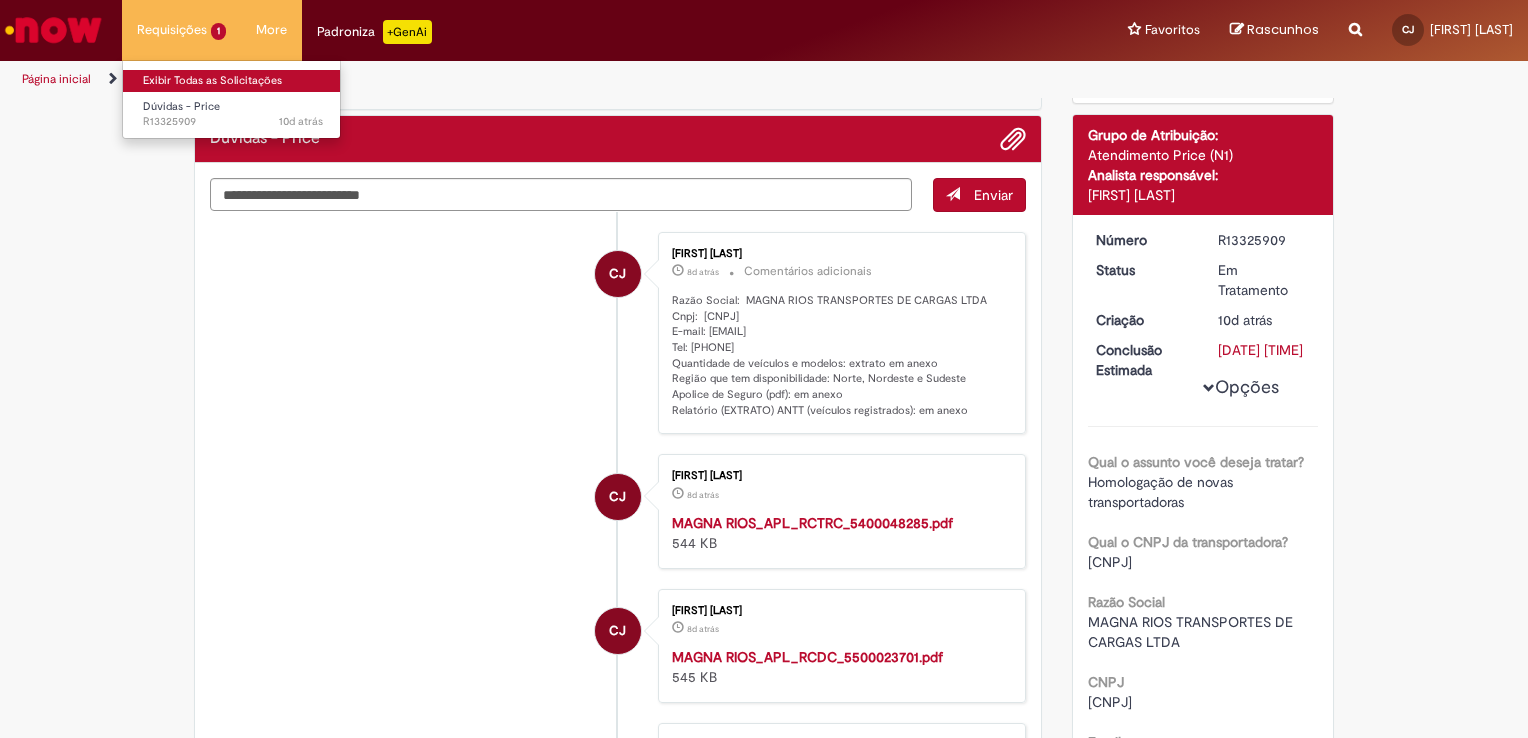 click on "Exibir Todas as Solicitações" at bounding box center (233, 81) 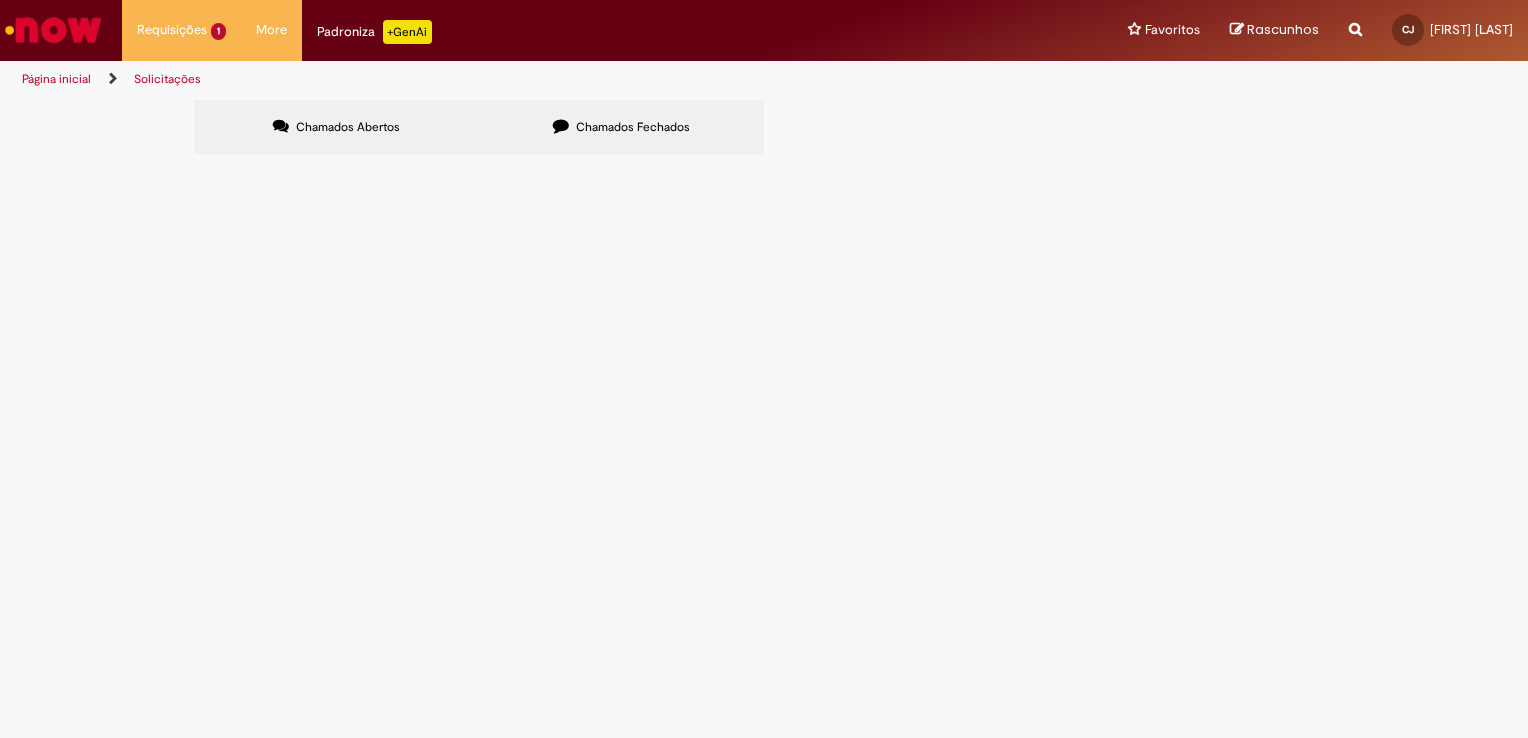 scroll, scrollTop: 0, scrollLeft: 0, axis: both 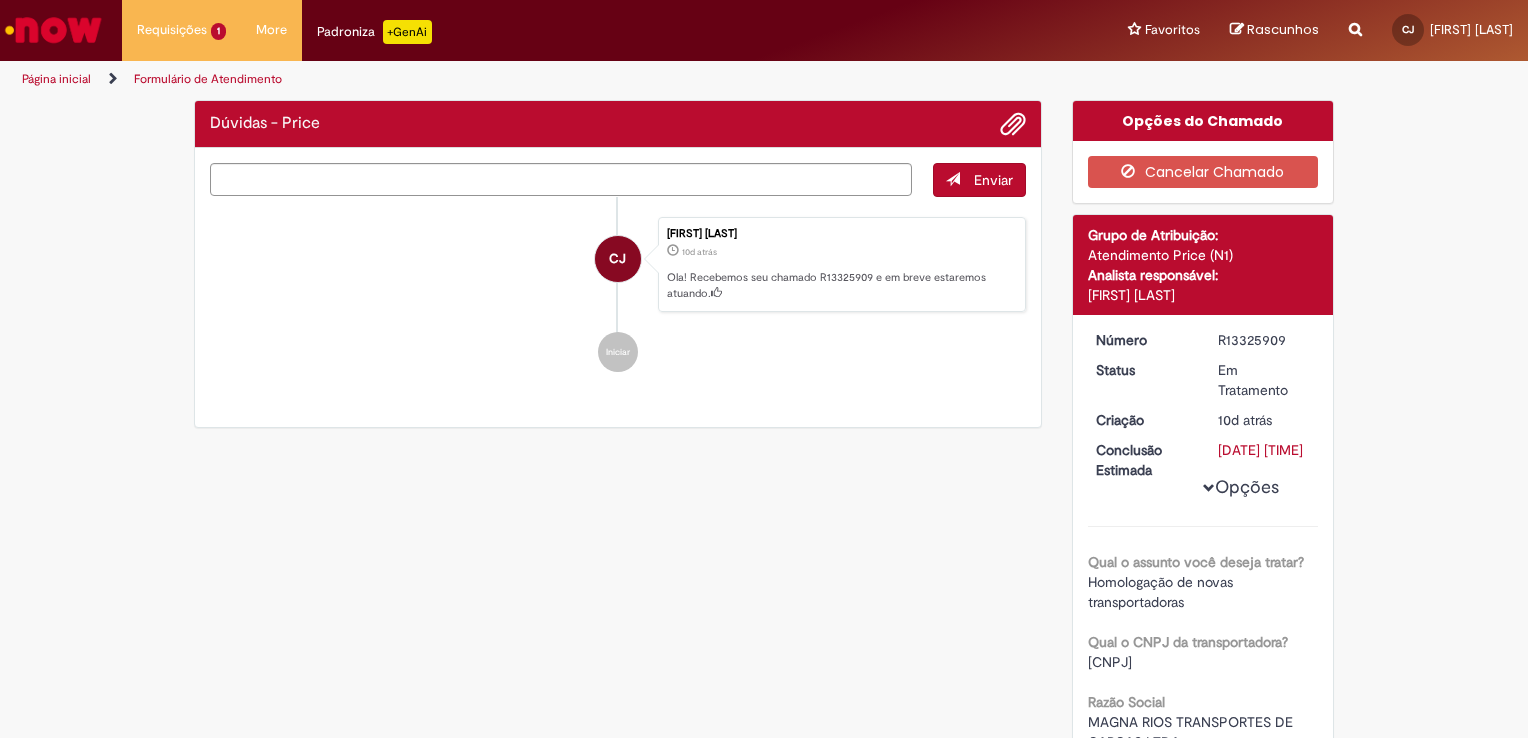 click on "Grupo de Atribuição:
Atendimento Price (N1)
Analista responsável:
[FIRST] [LAST]" at bounding box center [1203, 265] 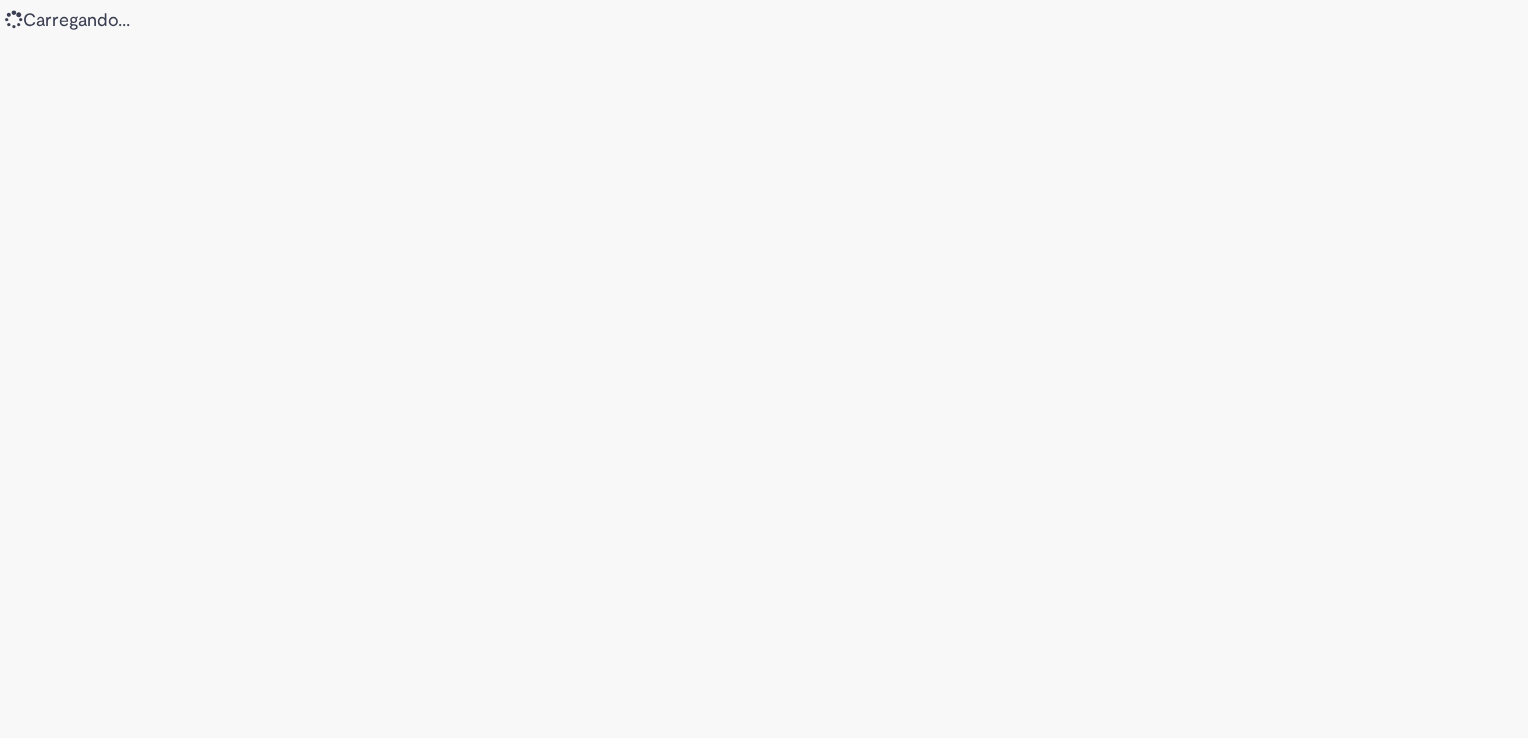 scroll, scrollTop: 0, scrollLeft: 0, axis: both 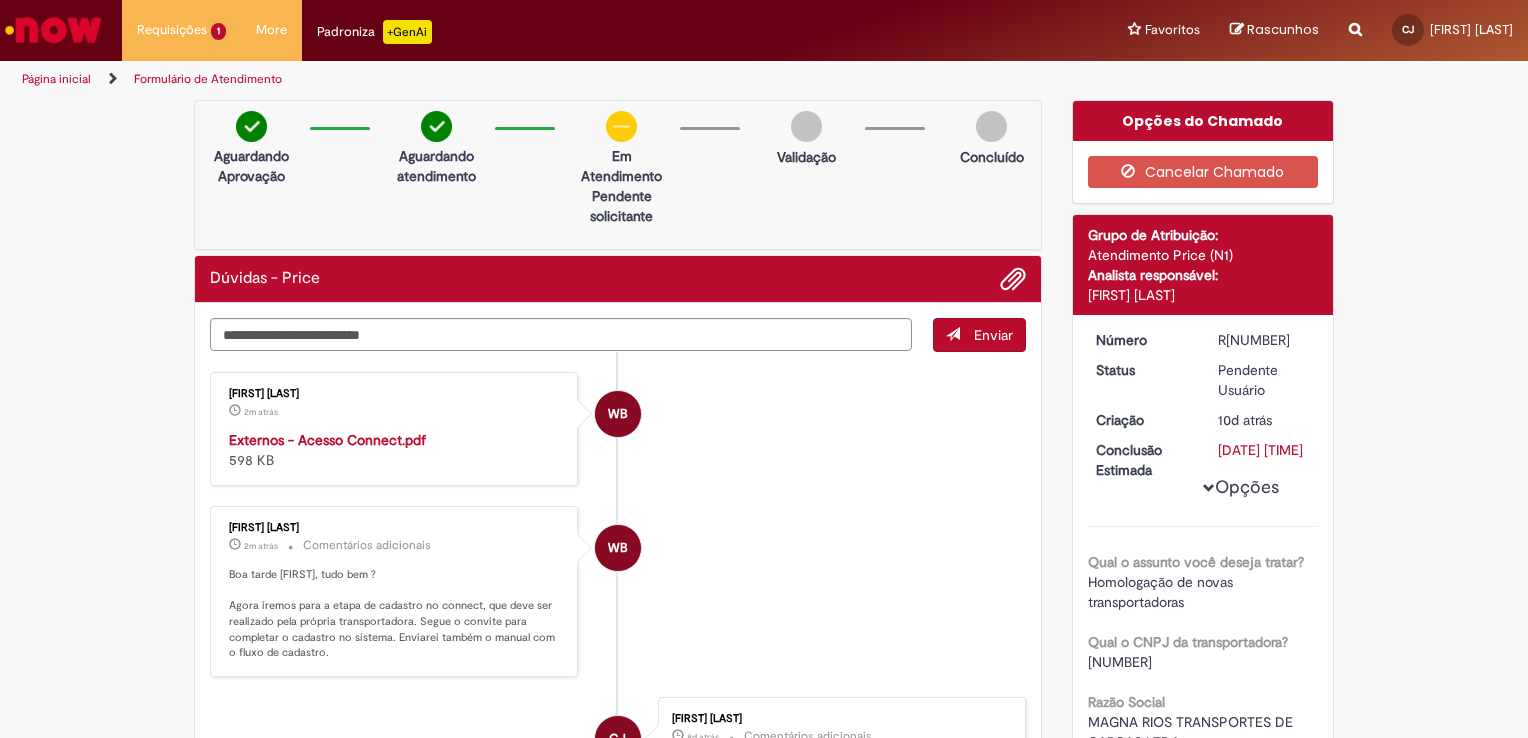 click on "Externos - Acesso Connect.pdf" at bounding box center [327, 440] 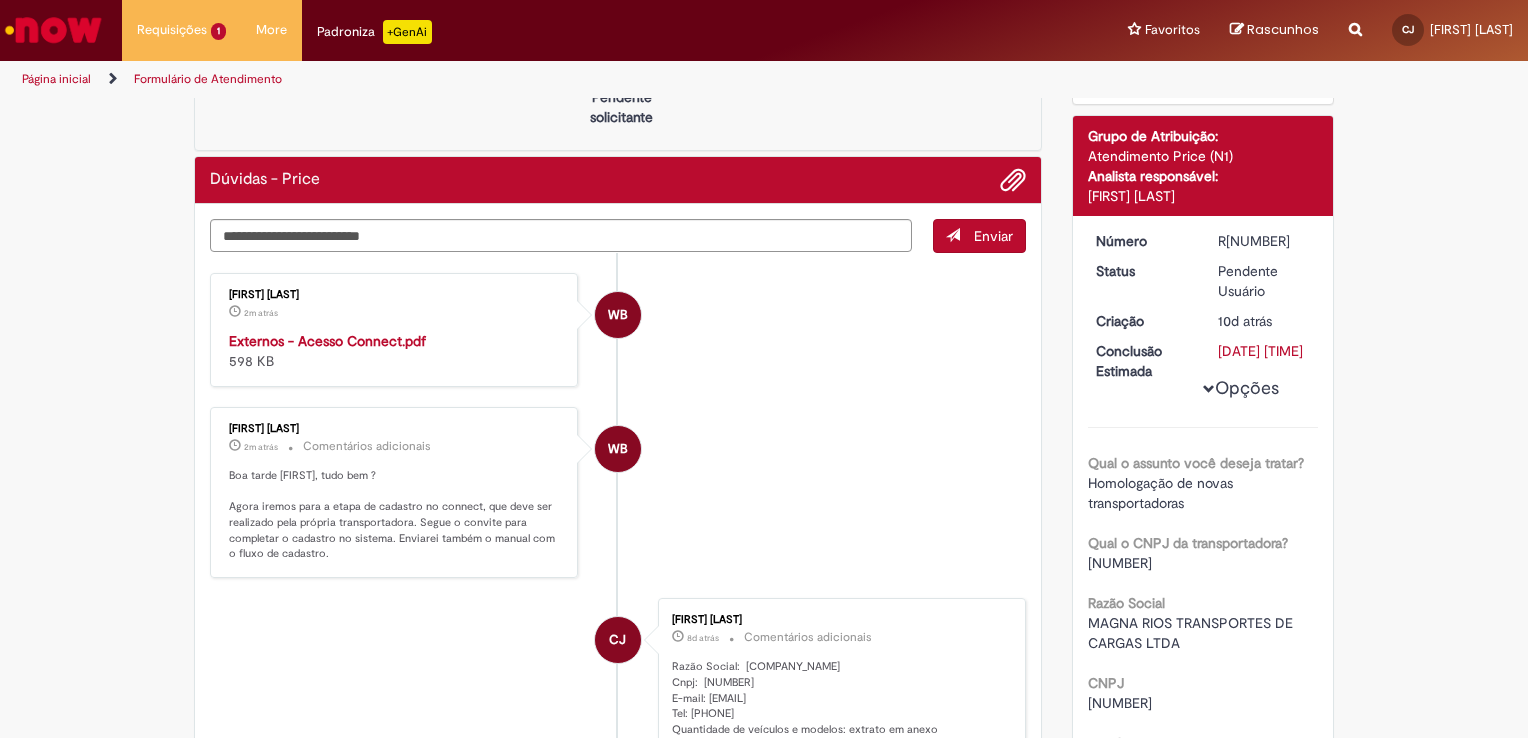 scroll, scrollTop: 100, scrollLeft: 0, axis: vertical 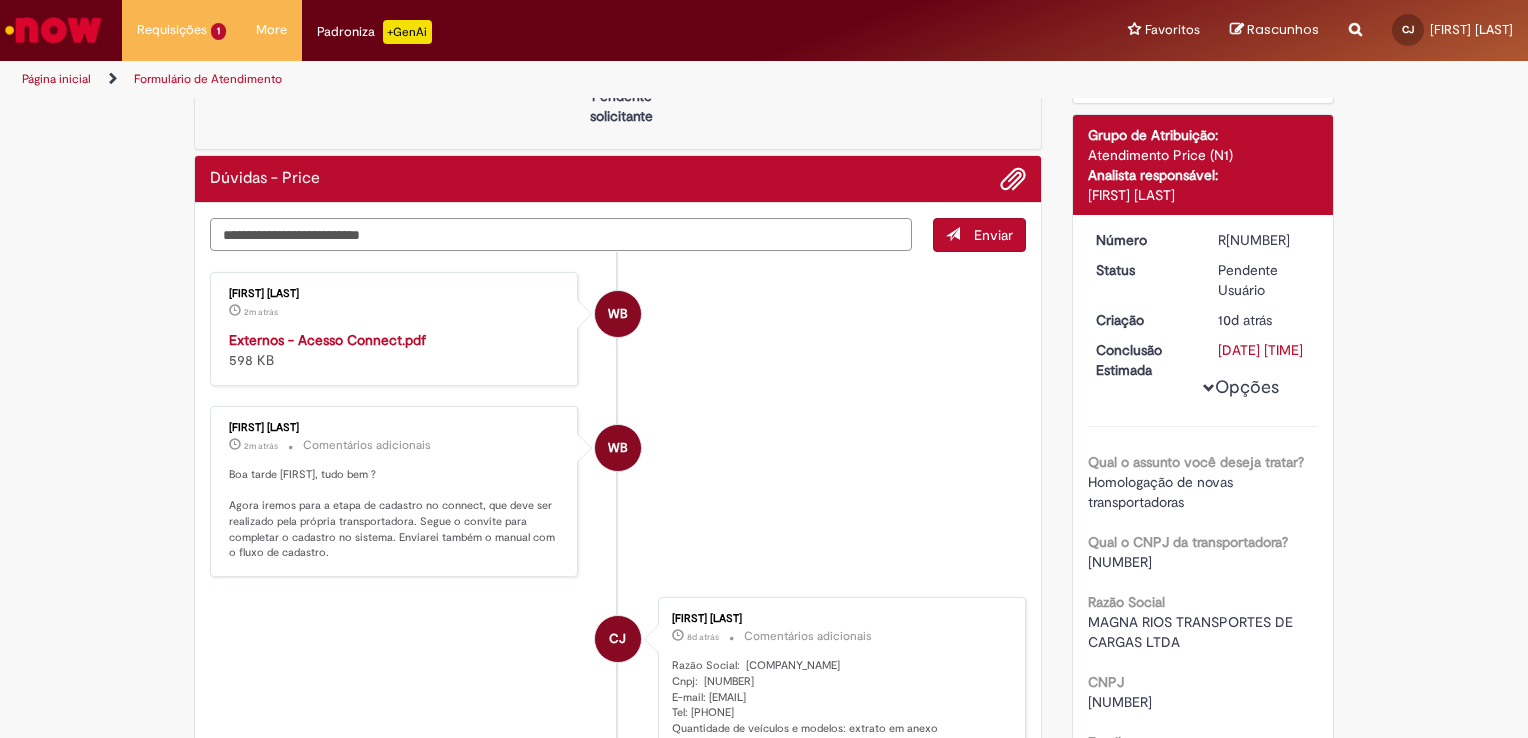 click at bounding box center (561, 235) 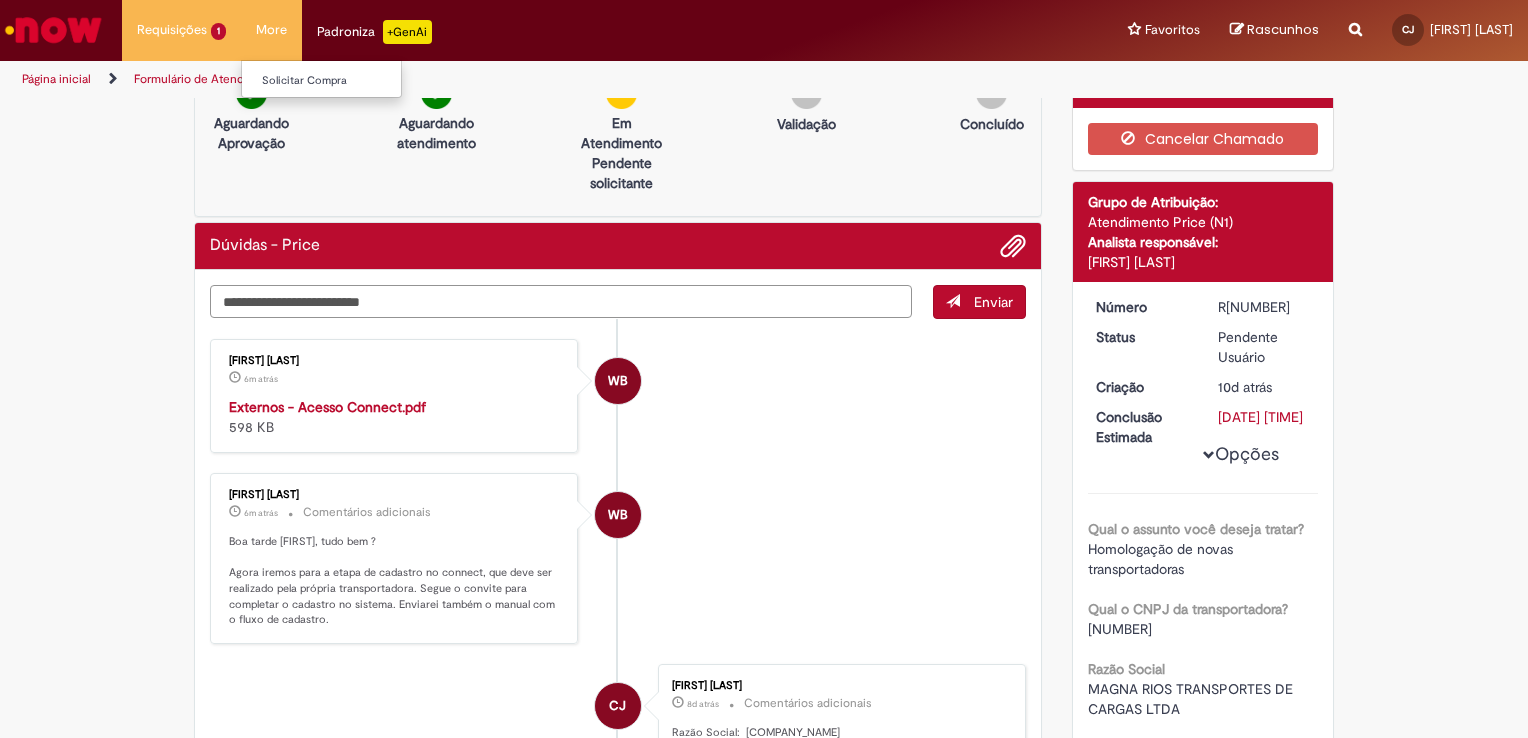 scroll, scrollTop: 0, scrollLeft: 0, axis: both 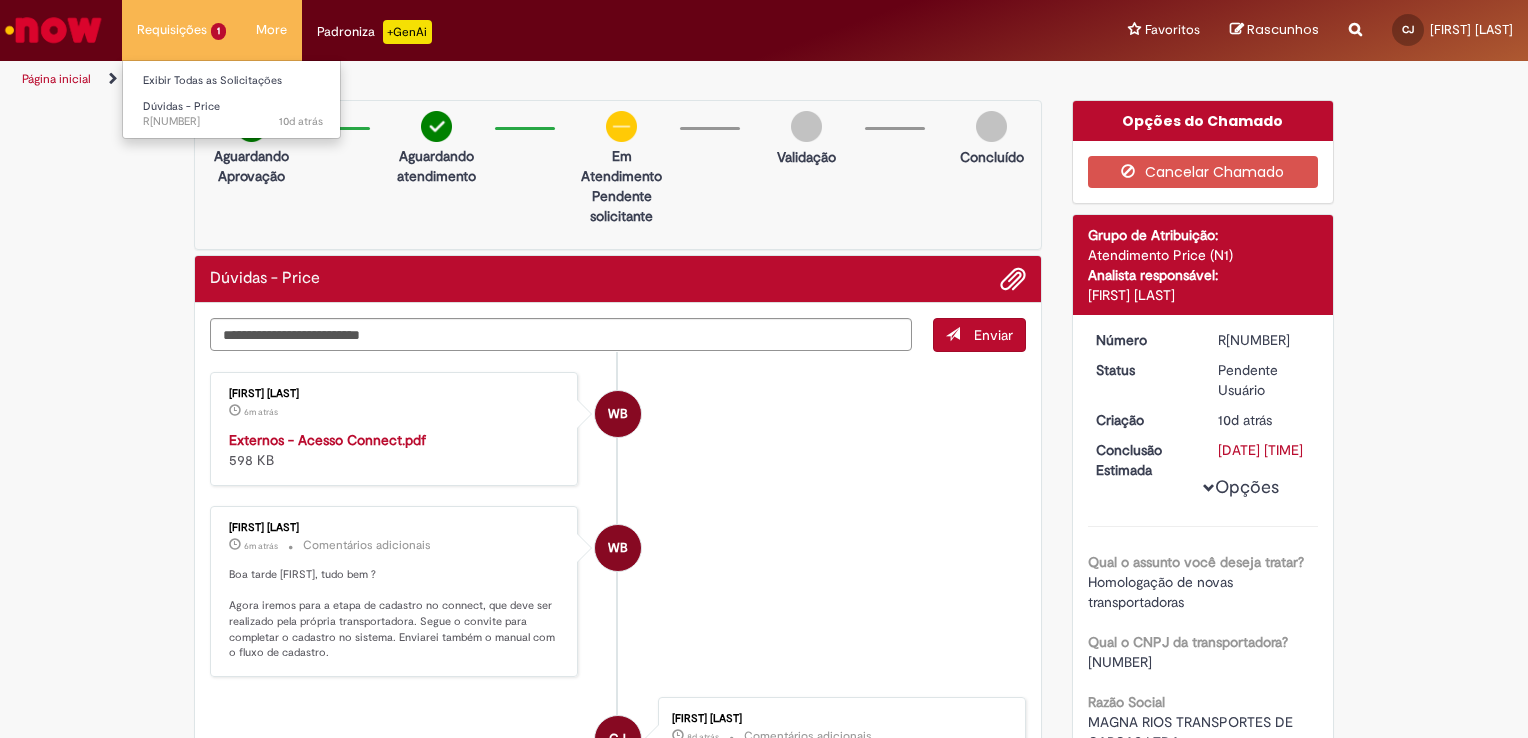 click on "Requisições   1
Exibir Todas as Solicitações
Dúvidas - Price
10d atrás 10 dias atrás  R[NUMBER]" at bounding box center [181, 30] 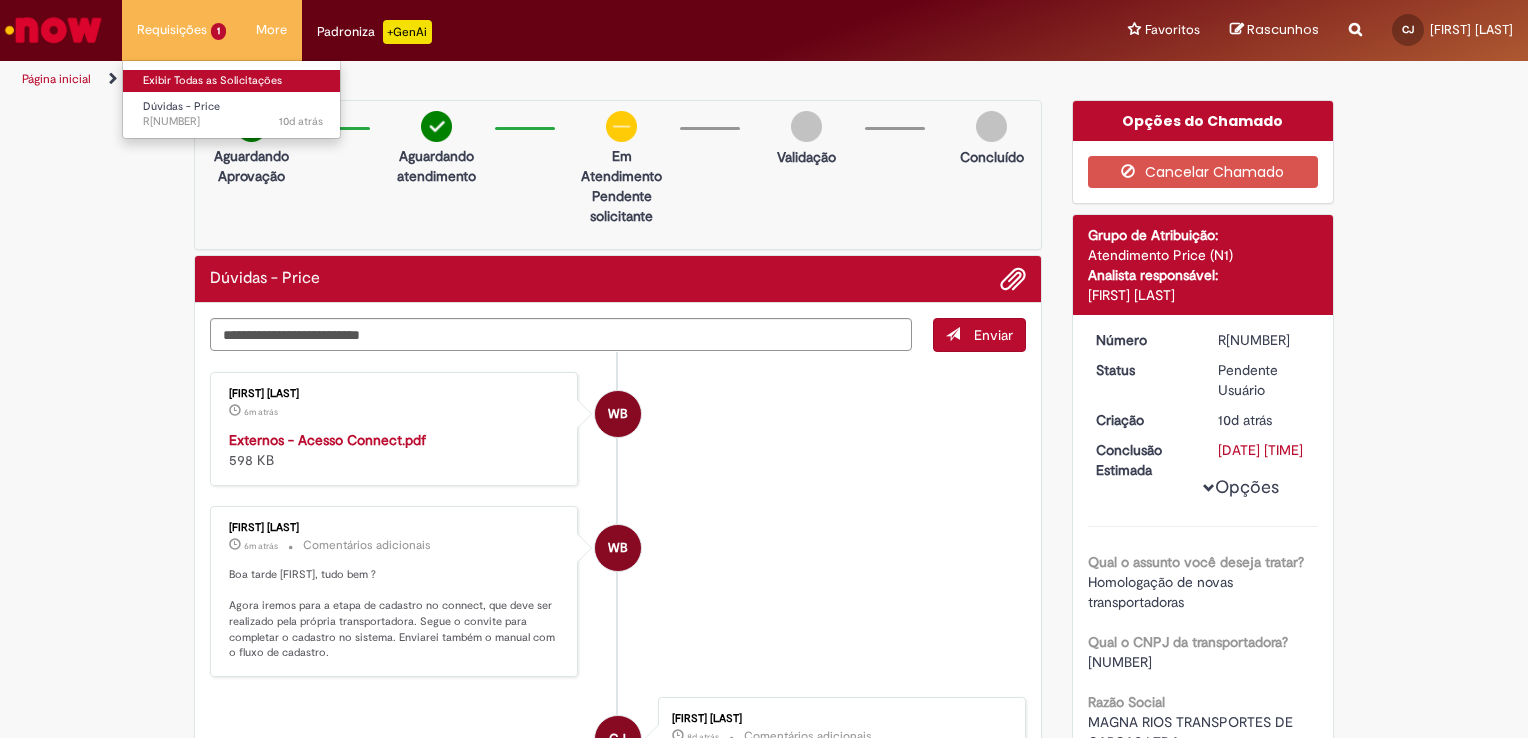 click on "Exibir Todas as Solicitações" at bounding box center [233, 81] 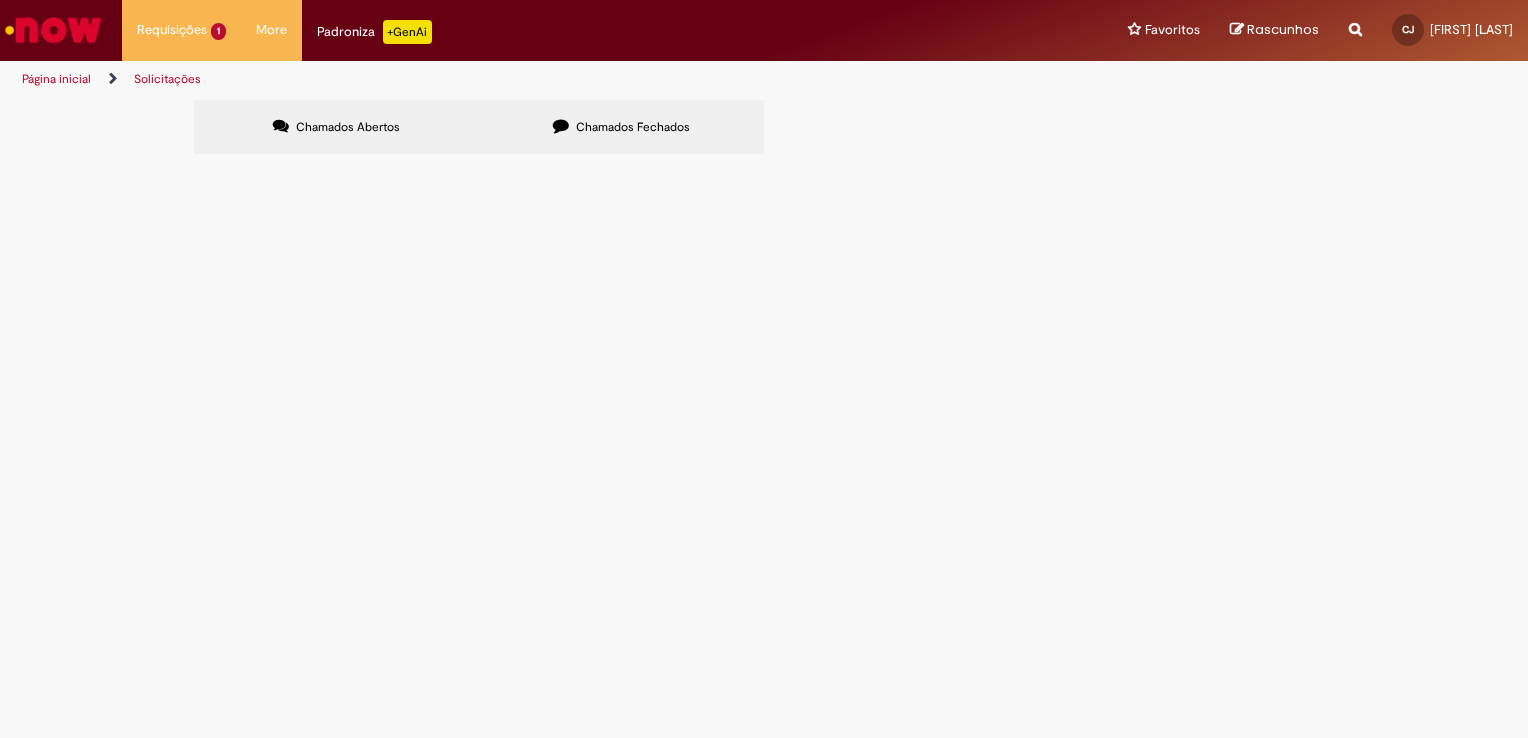 click on "Pendente Usuário" at bounding box center (0, 0) 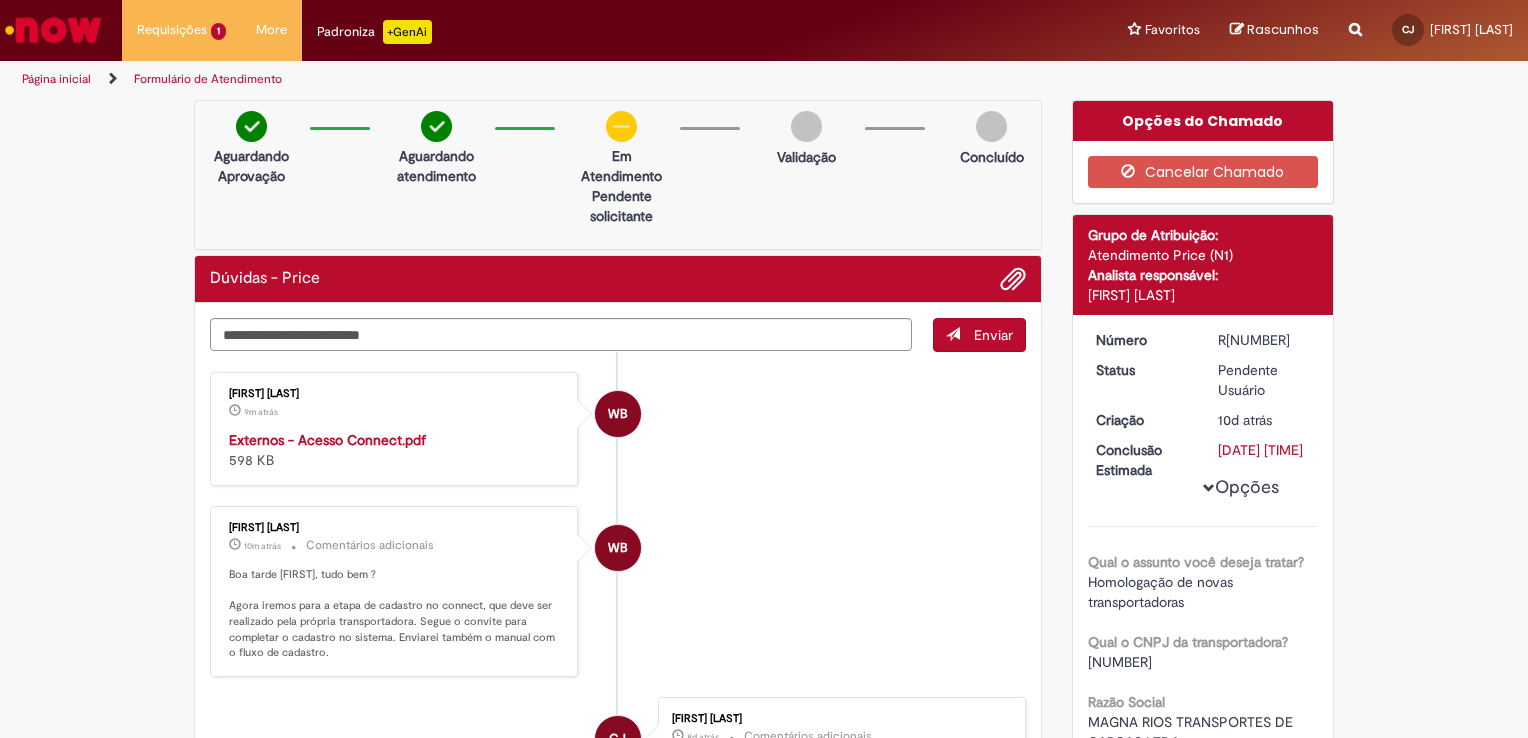 drag, startPoint x: 256, startPoint y: 438, endPoint x: 263, endPoint y: 430, distance: 10.630146 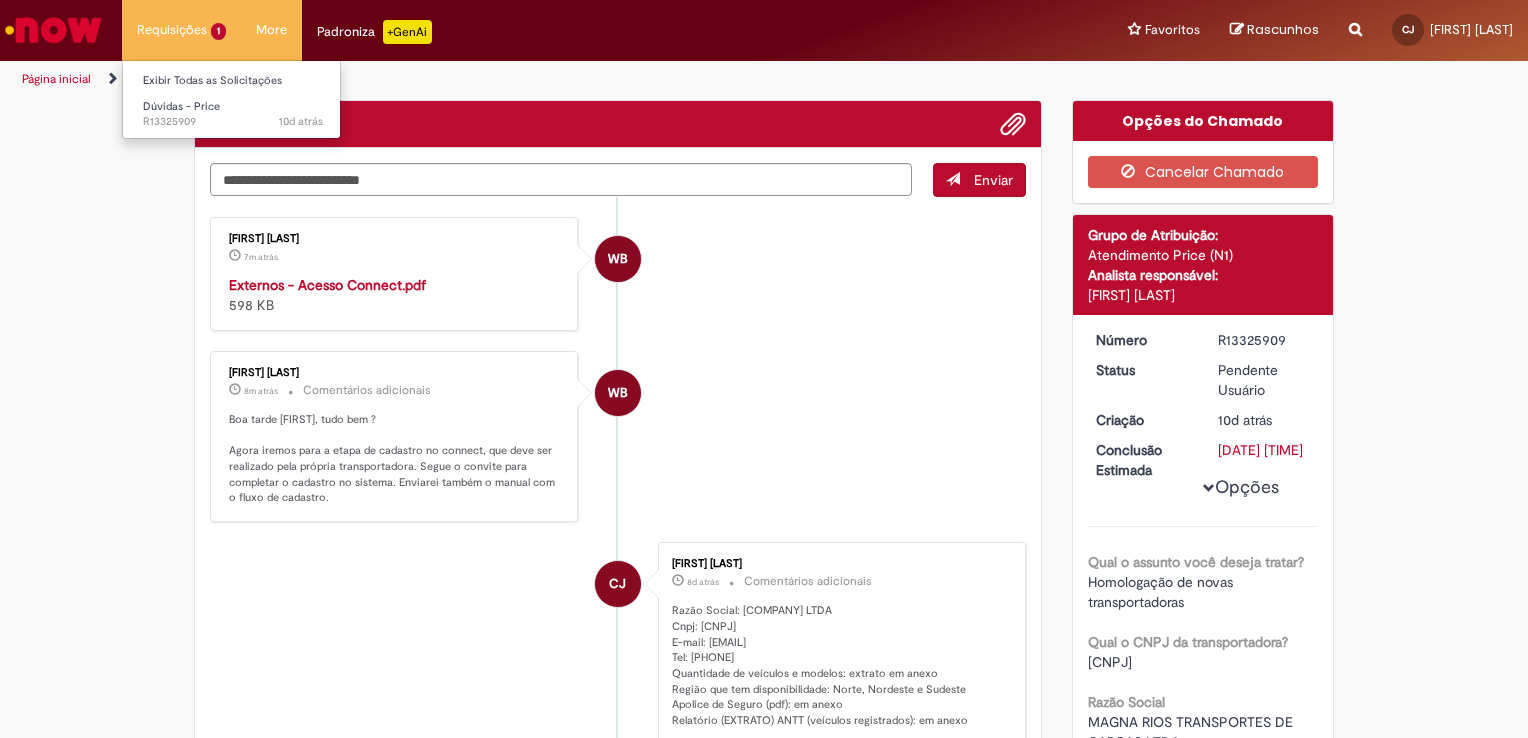scroll, scrollTop: 0, scrollLeft: 0, axis: both 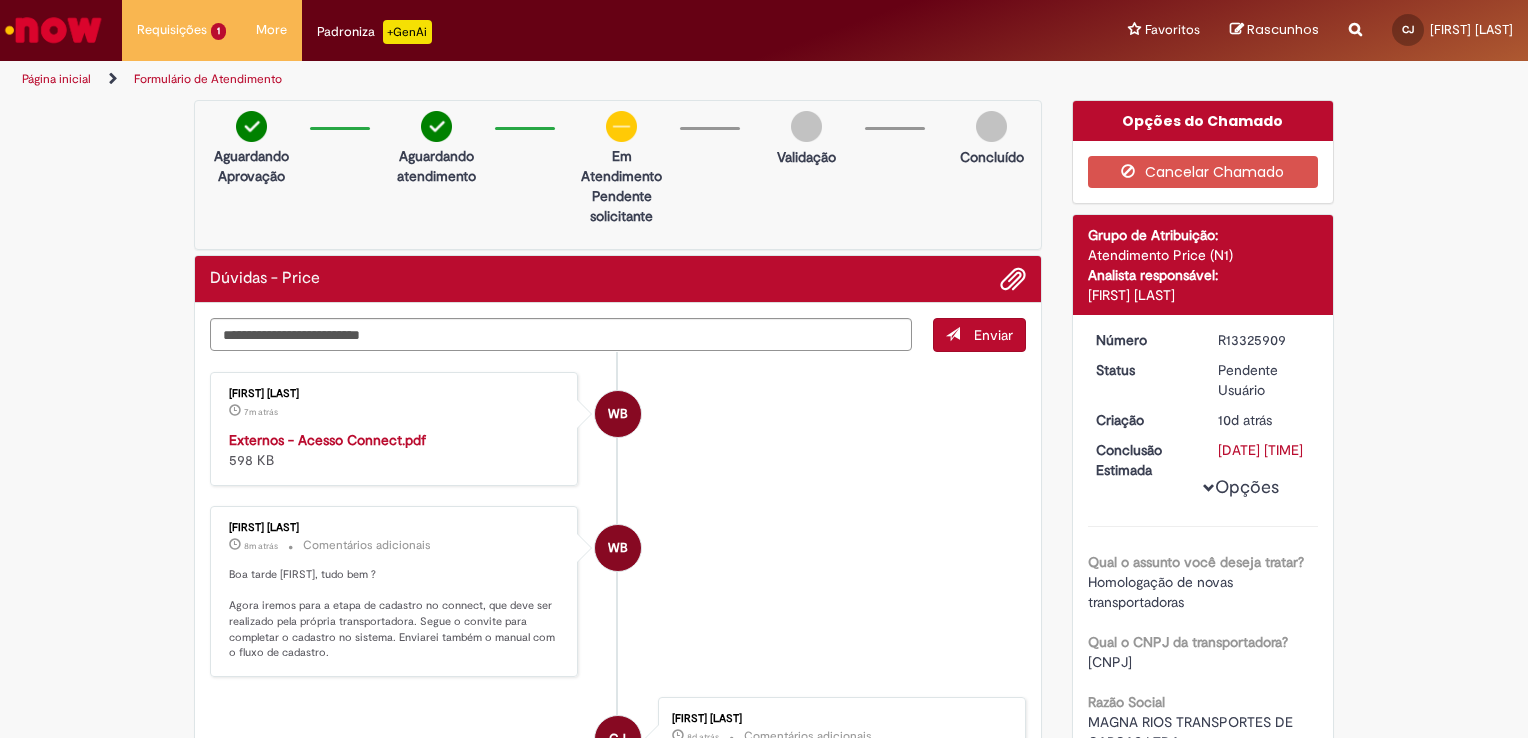 click on "Página inicial" at bounding box center (56, 79) 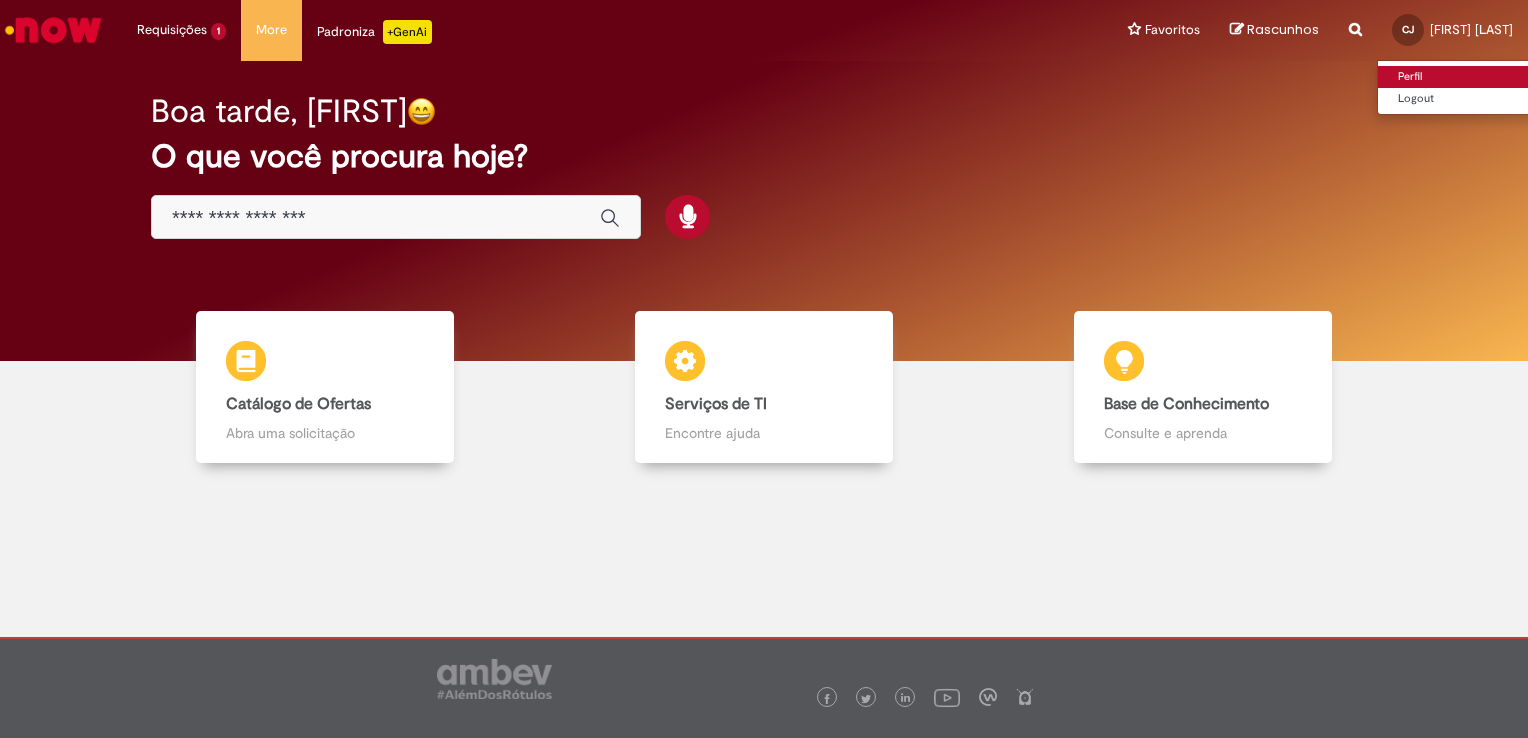 click on "Perfil" at bounding box center [1457, 77] 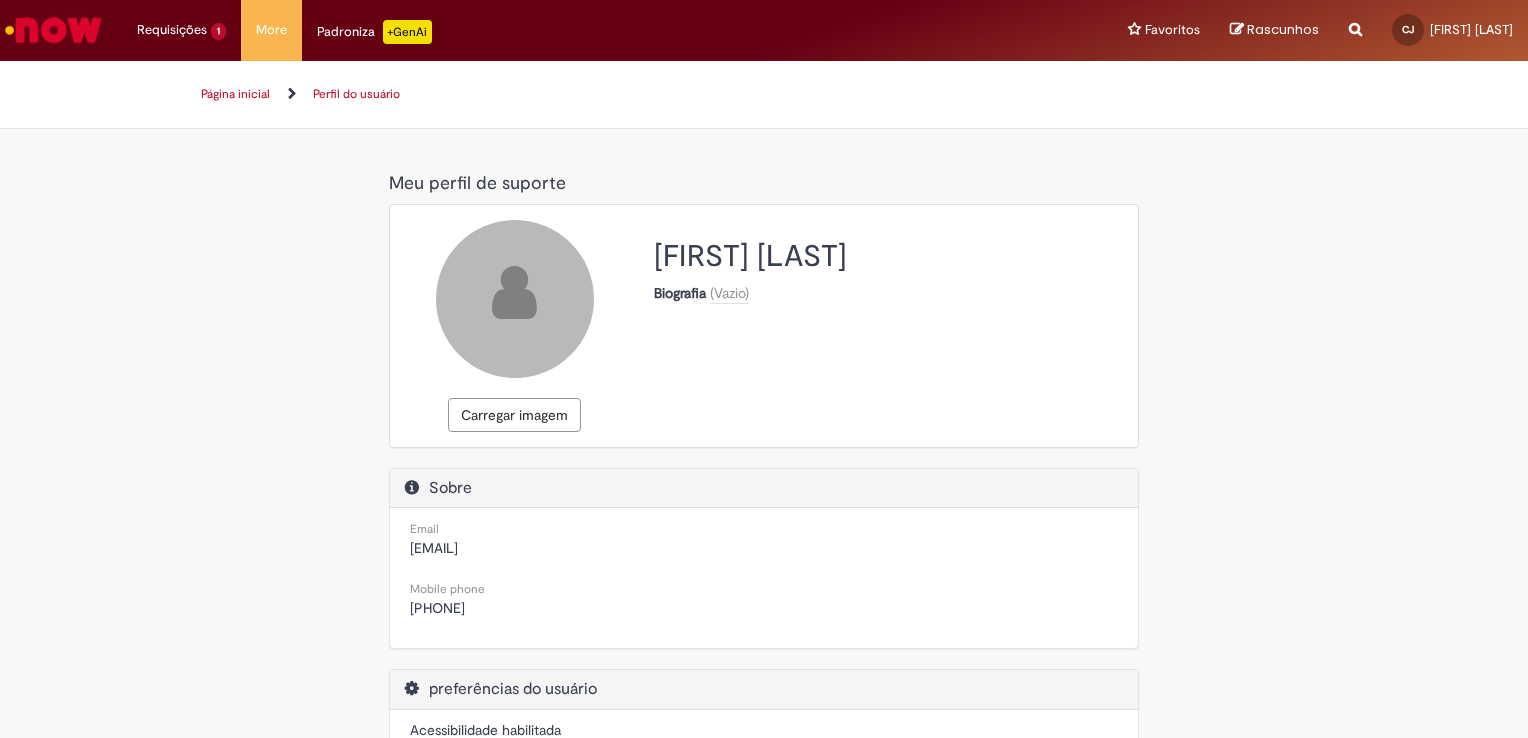 select on "**********" 